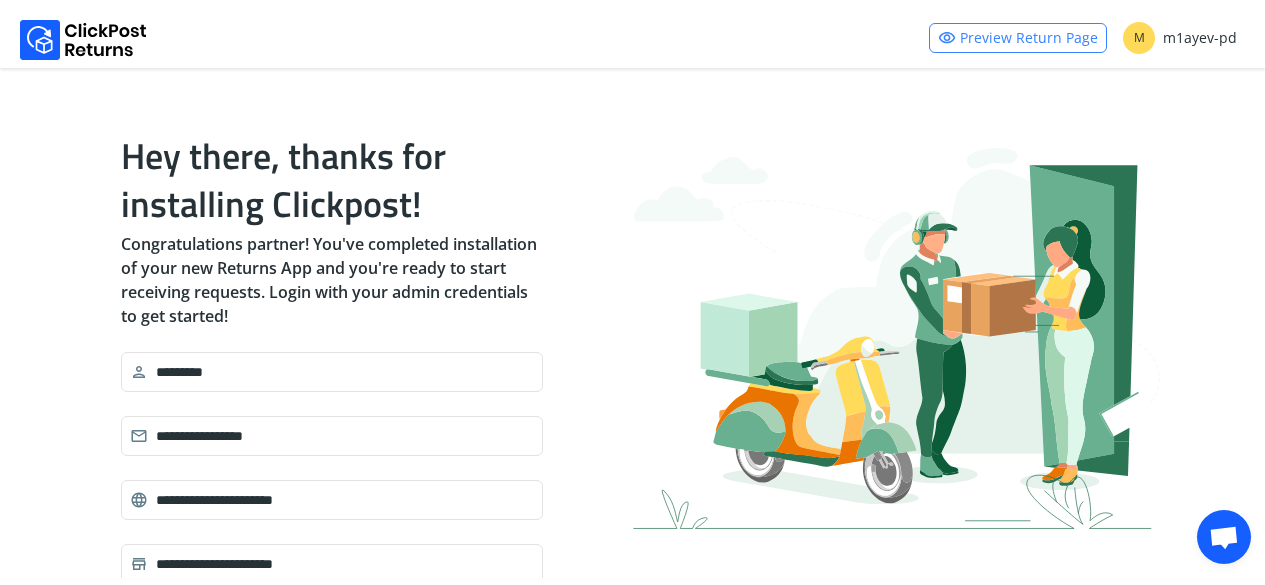 scroll, scrollTop: 0, scrollLeft: 0, axis: both 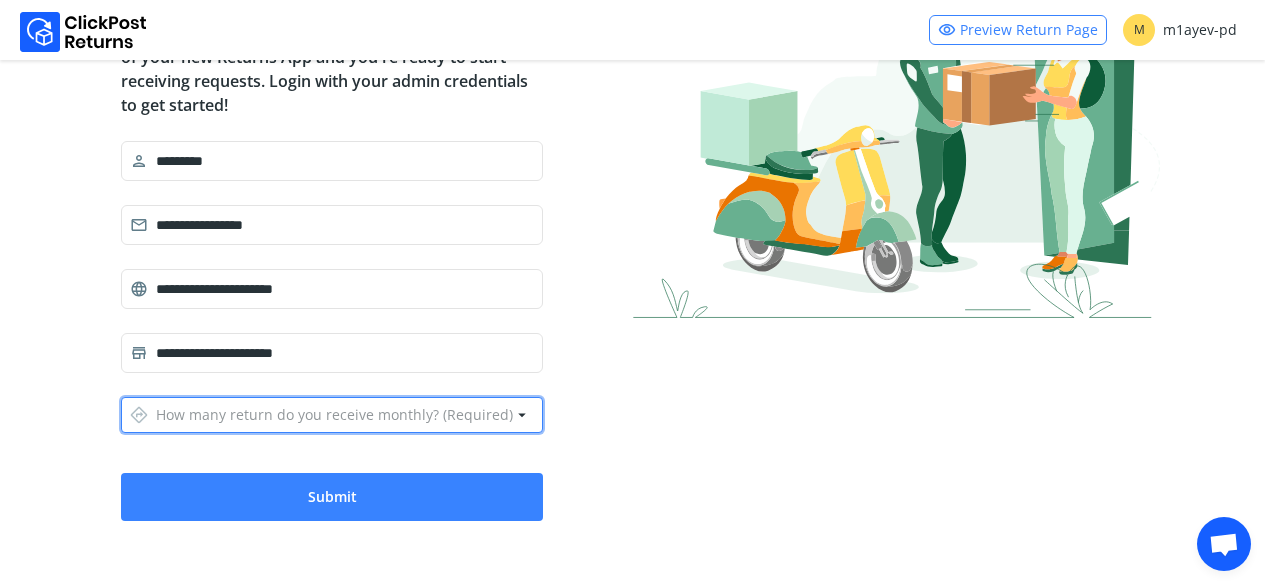 click on "directions How many return do you receive monthly? (Required)" at bounding box center (321, 415) 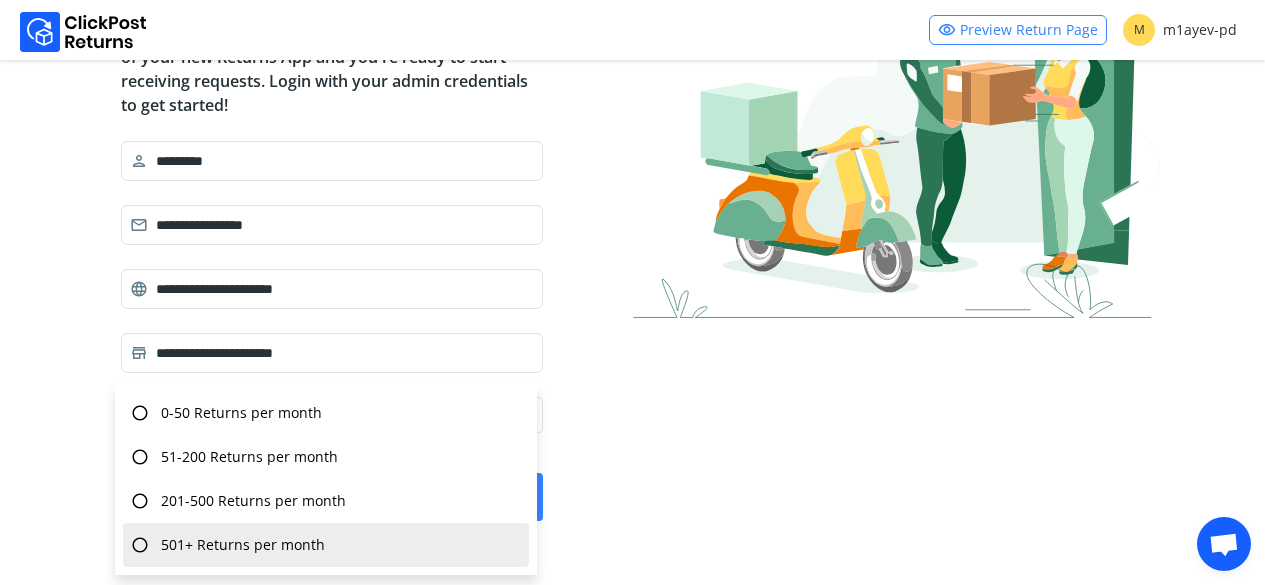 click on "radio_button_unchecked 501+ Returns per month" at bounding box center [326, 545] 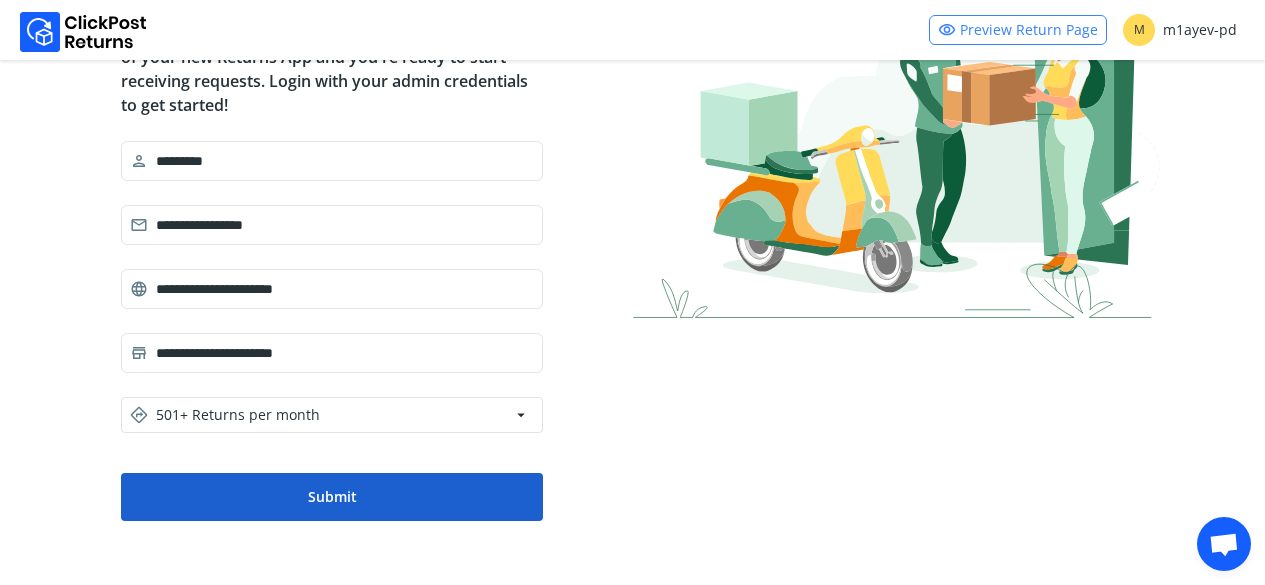 click on "Submit" at bounding box center [332, 497] 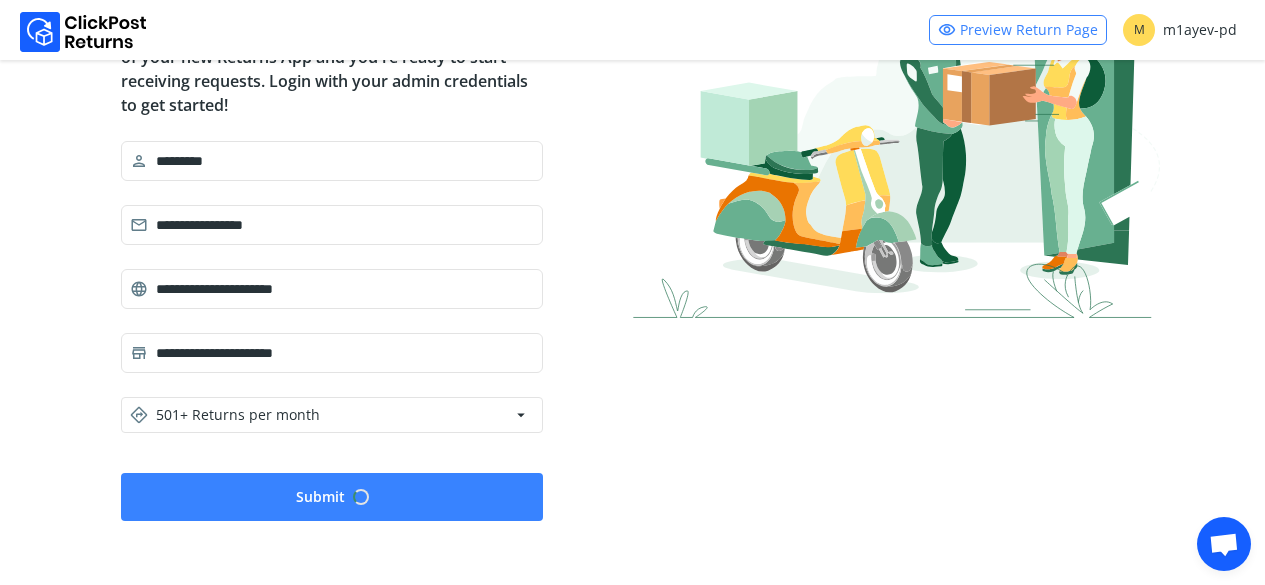 scroll, scrollTop: 0, scrollLeft: 0, axis: both 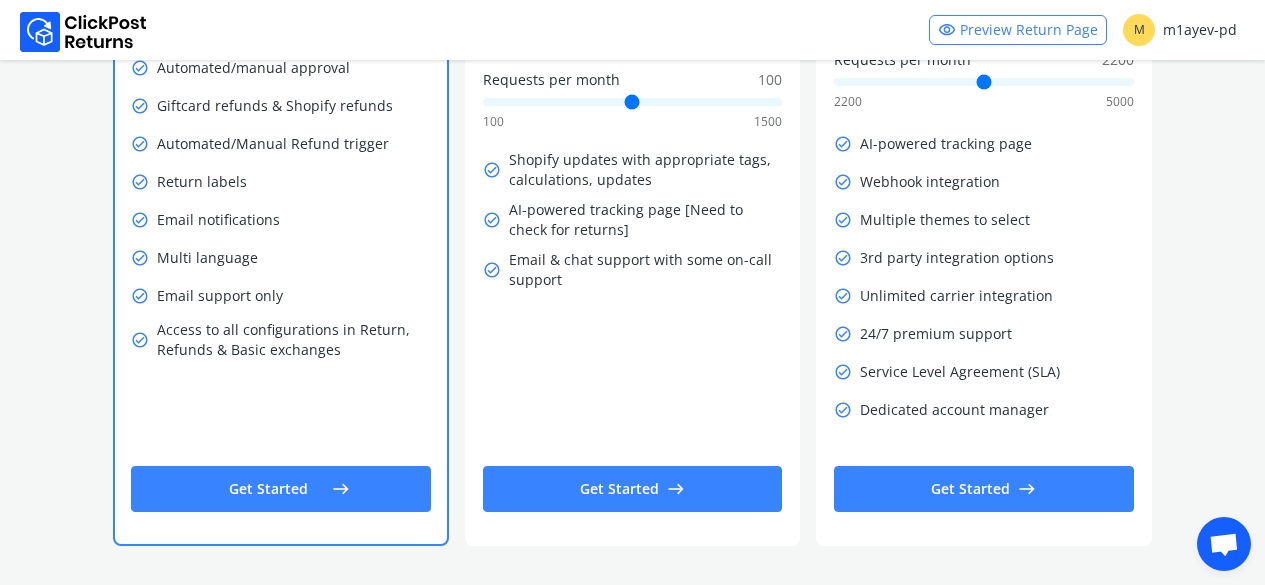 click on "Get Started east" at bounding box center [280, 489] 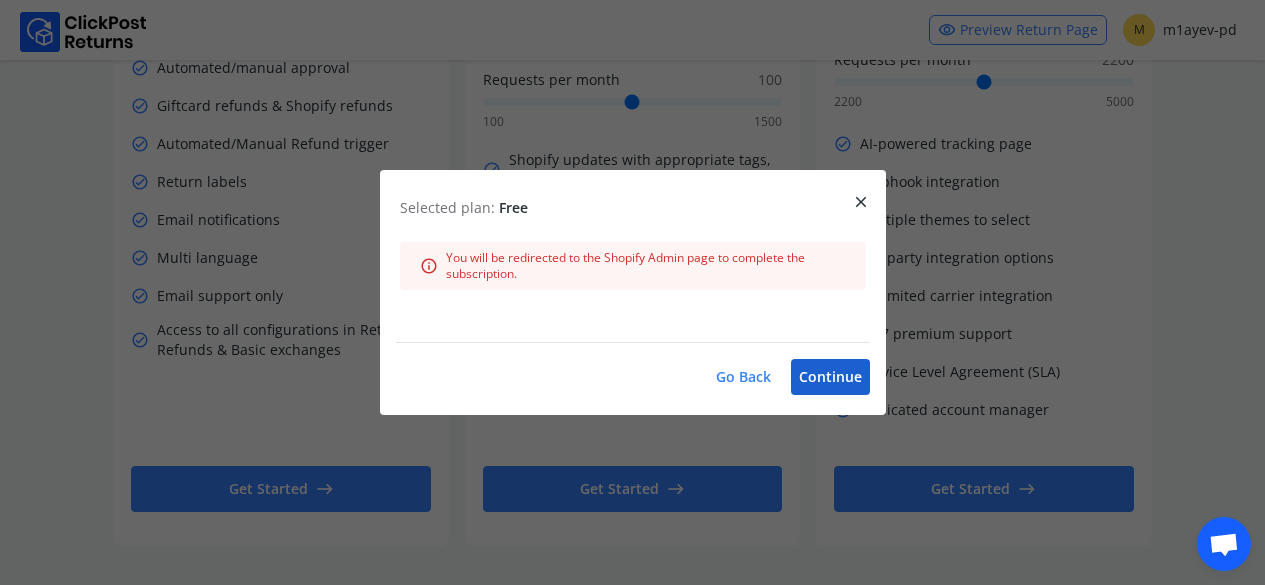 click on "Continue" at bounding box center [830, 377] 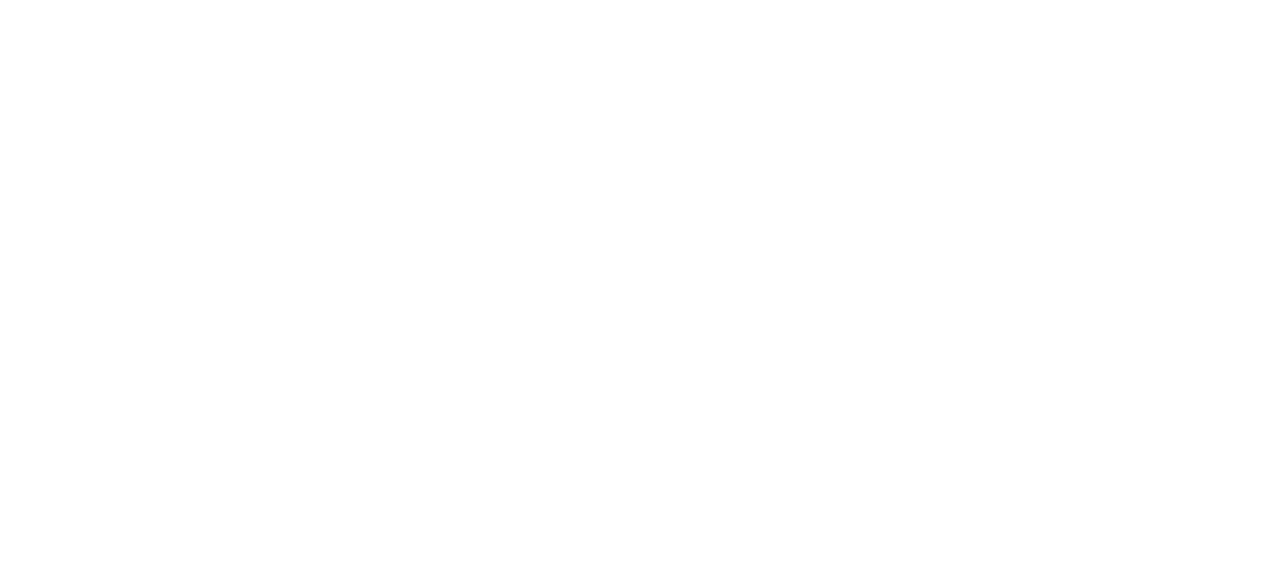 scroll, scrollTop: 0, scrollLeft: 0, axis: both 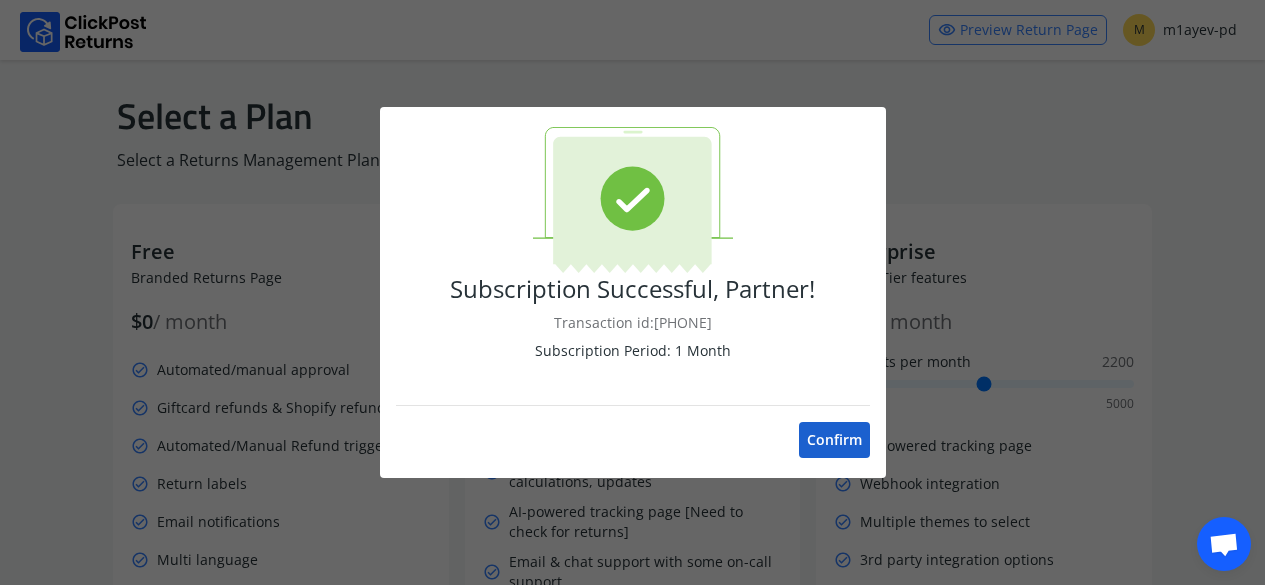 click on "Confirm" at bounding box center (834, 440) 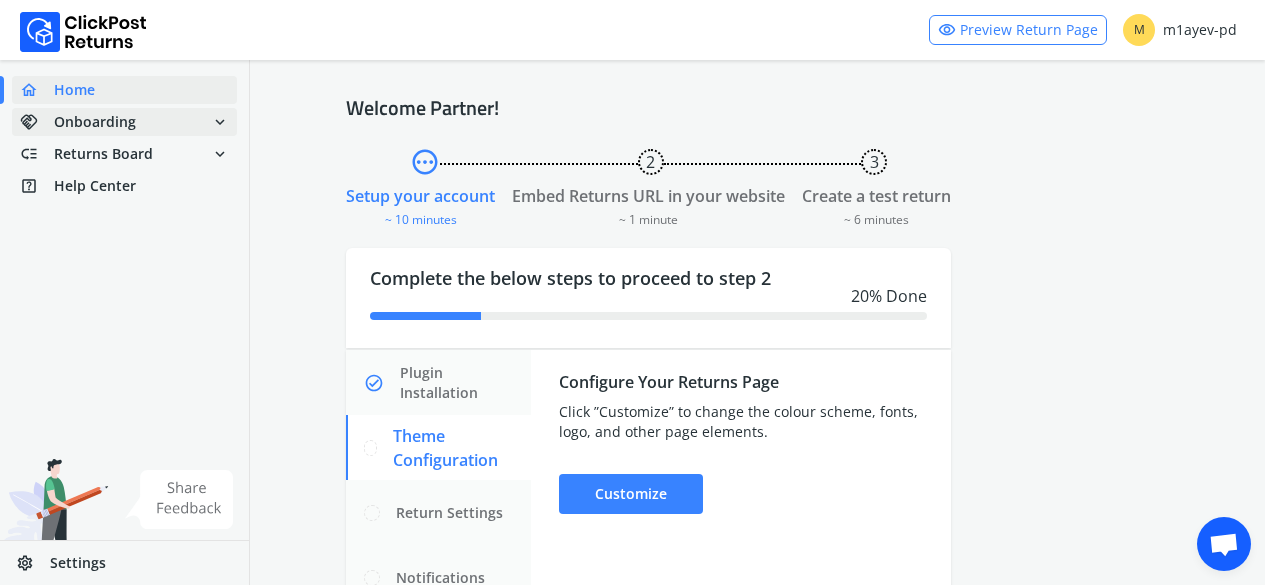click on "Onboarding" at bounding box center (95, 122) 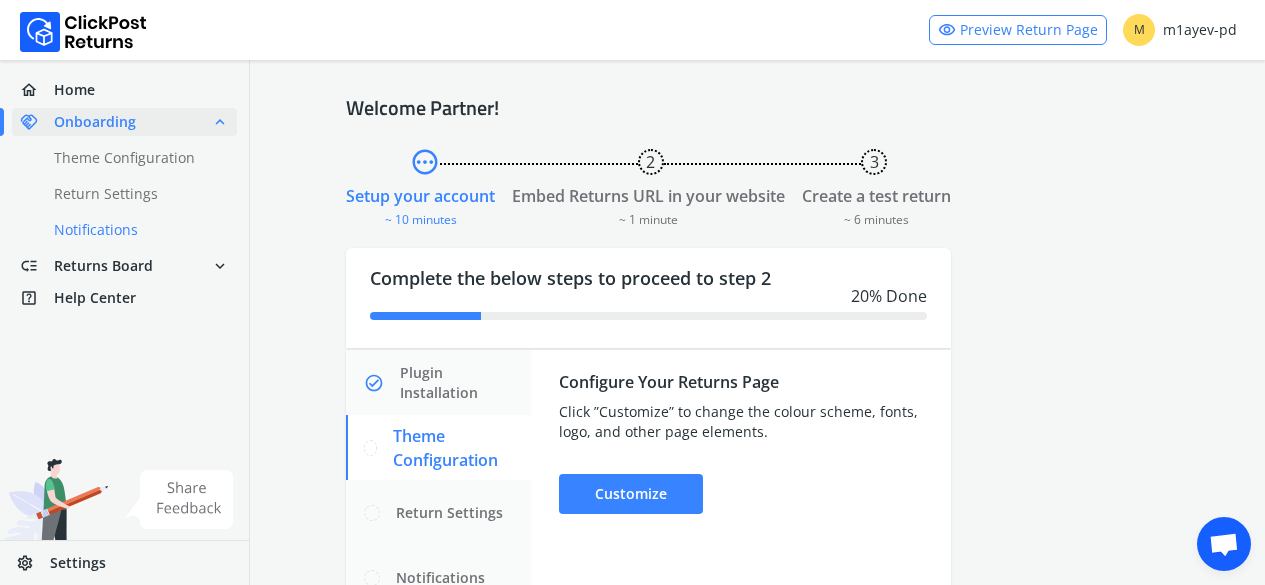 click on "done Notifications" at bounding box center [136, 230] 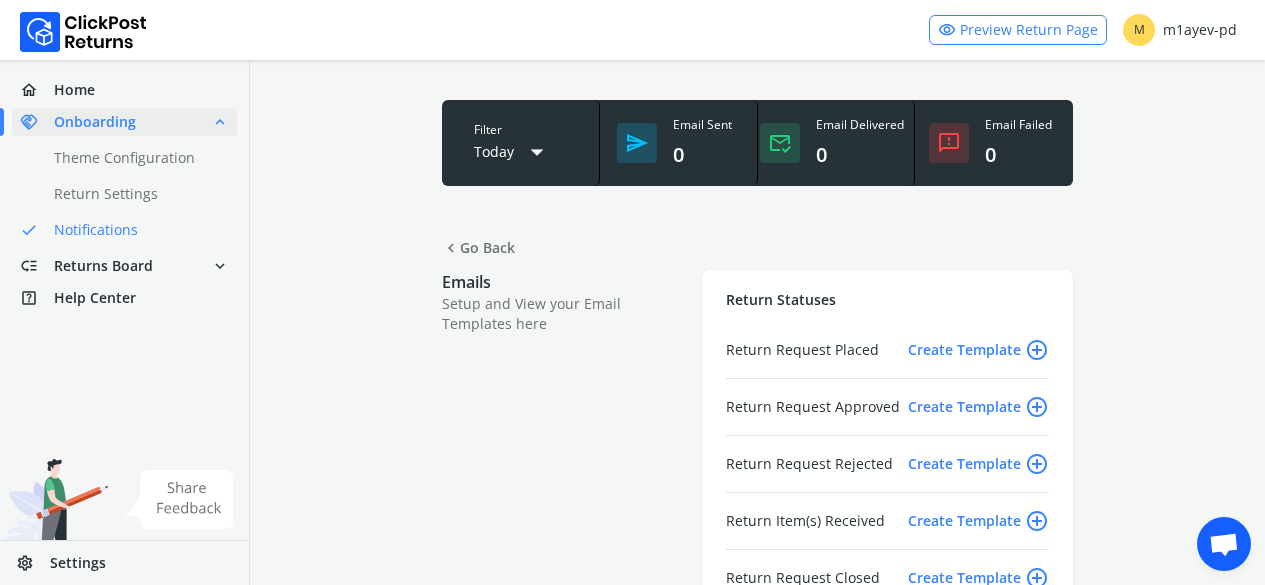 click on "Create Template add_circle_outline" at bounding box center (978, 350) 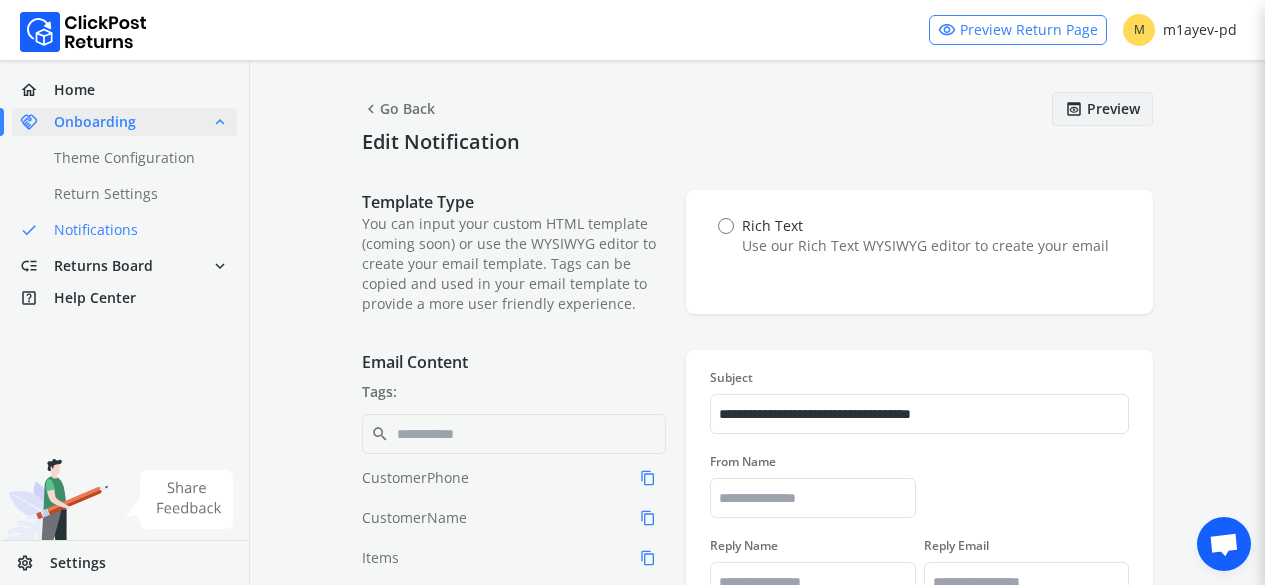 scroll, scrollTop: 511, scrollLeft: 0, axis: vertical 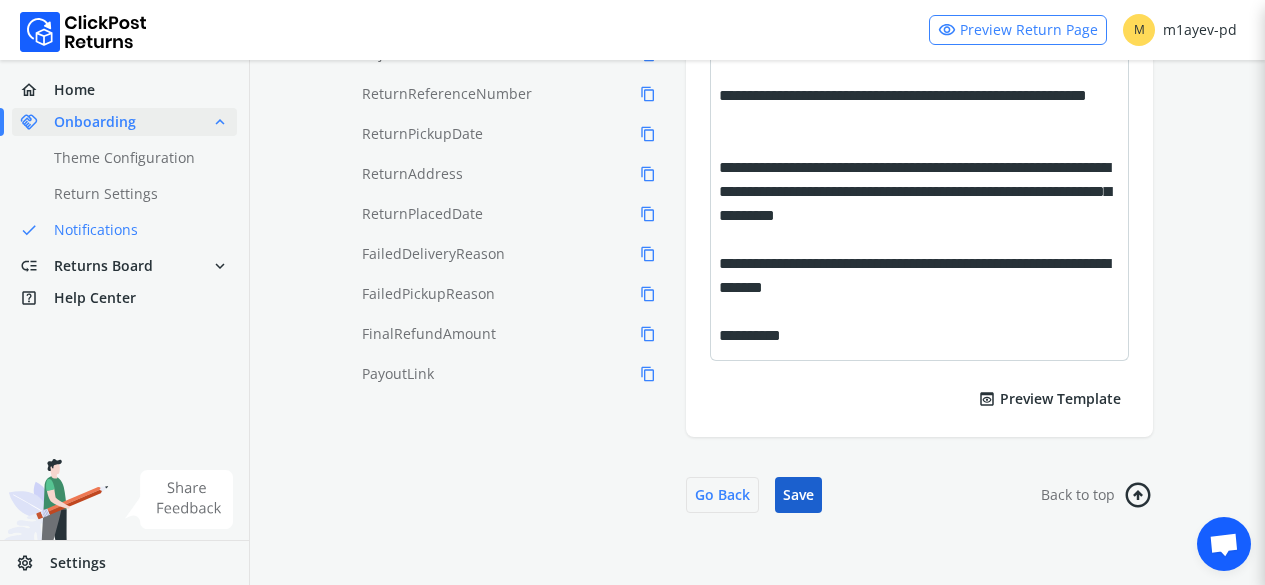 click on "Save" at bounding box center [798, 495] 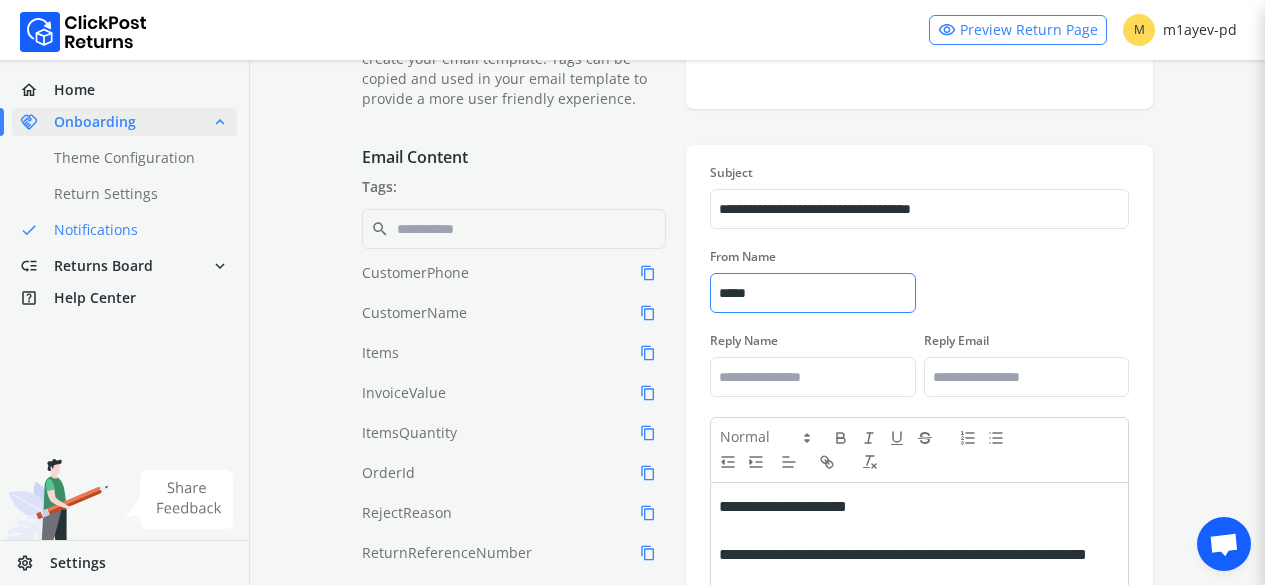 scroll, scrollTop: 664, scrollLeft: 0, axis: vertical 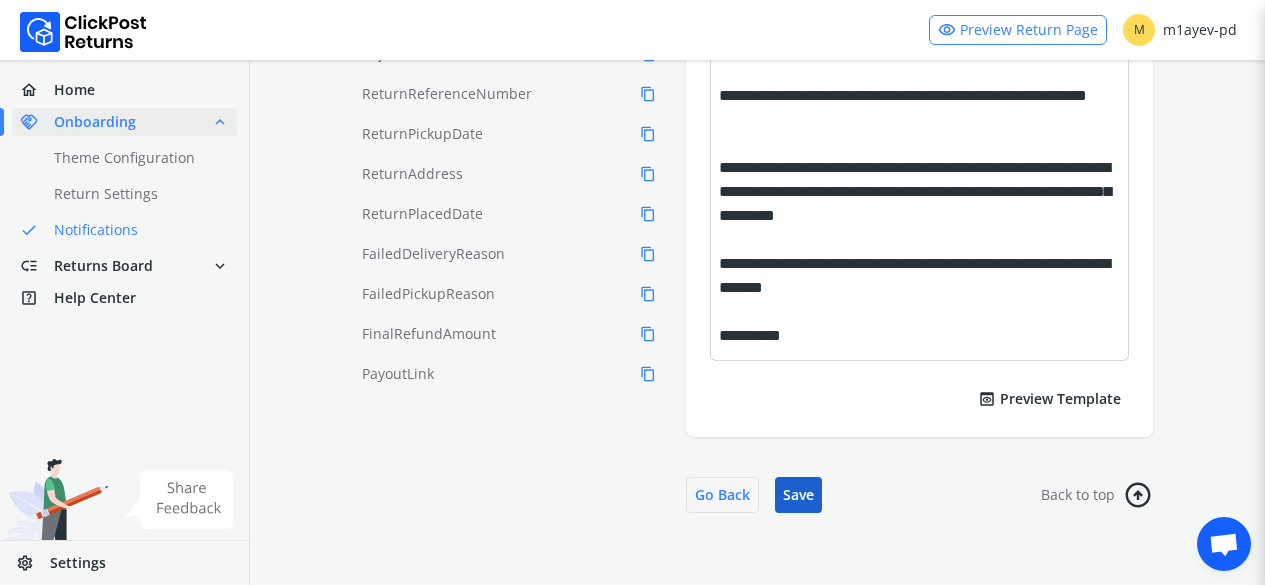 type on "*****" 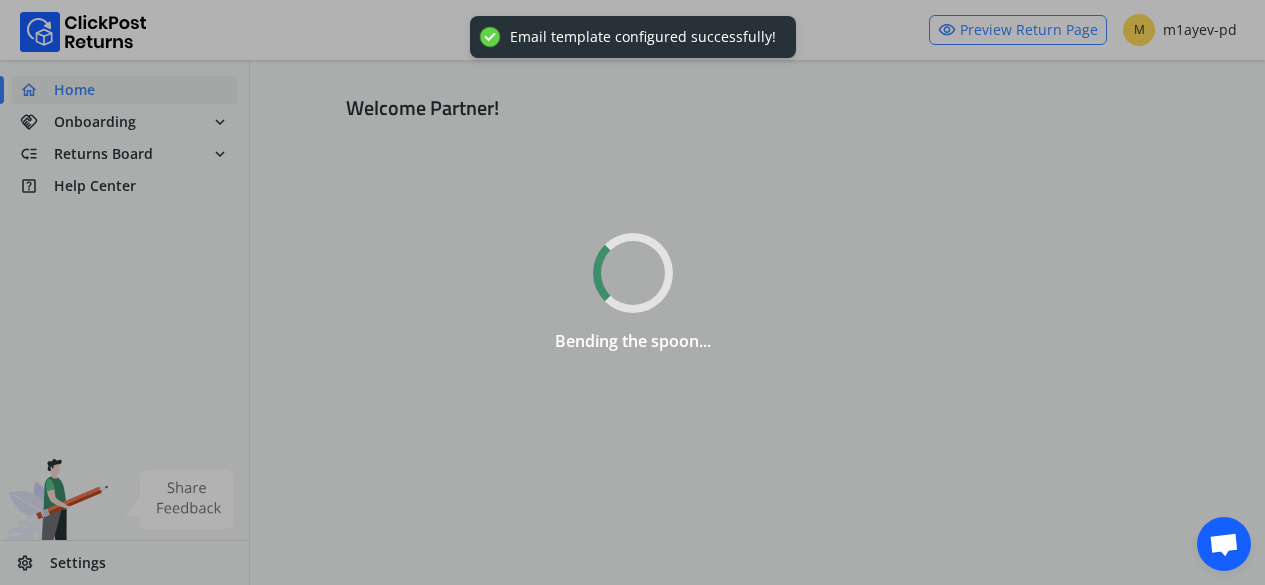 scroll, scrollTop: 0, scrollLeft: 0, axis: both 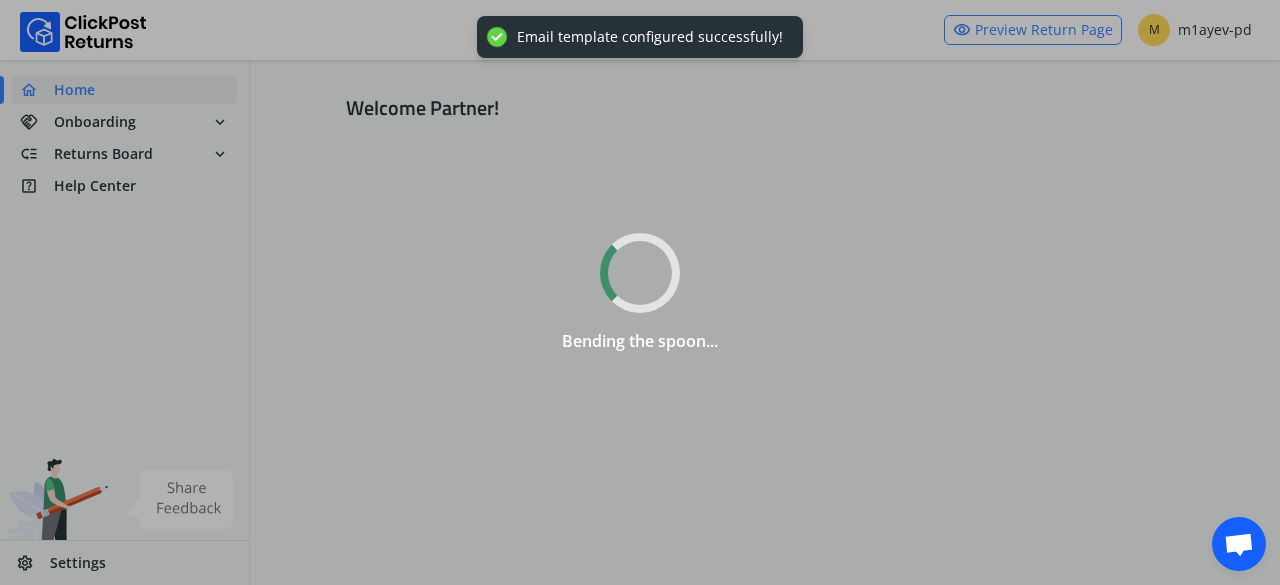click on "Bending the spoon..." at bounding box center [640, 292] 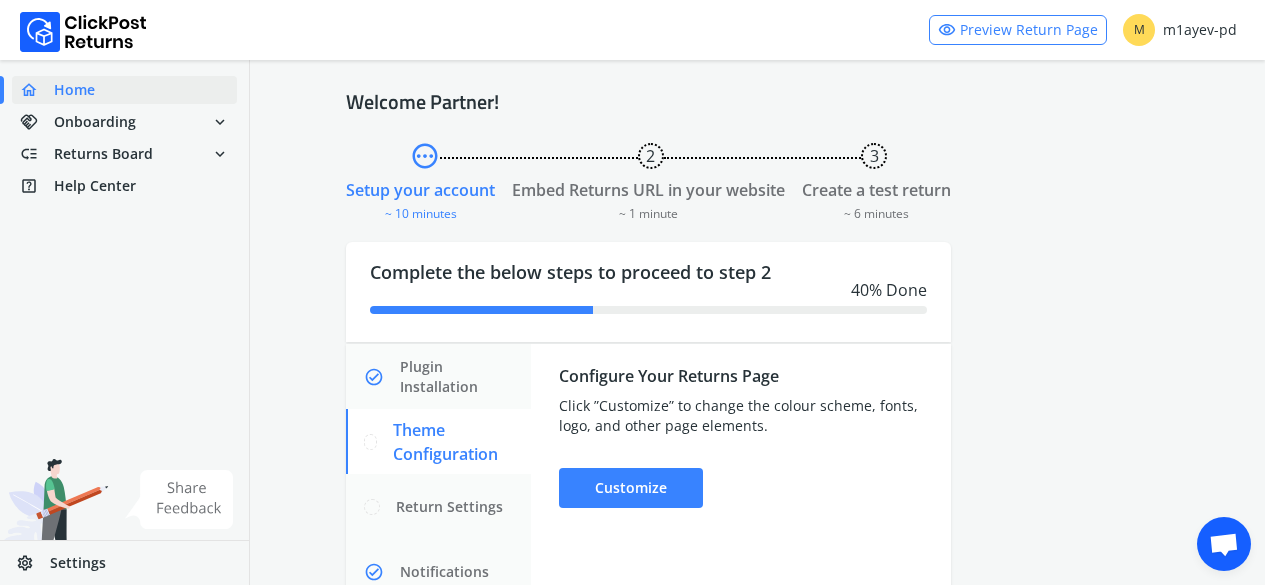scroll, scrollTop: 0, scrollLeft: 0, axis: both 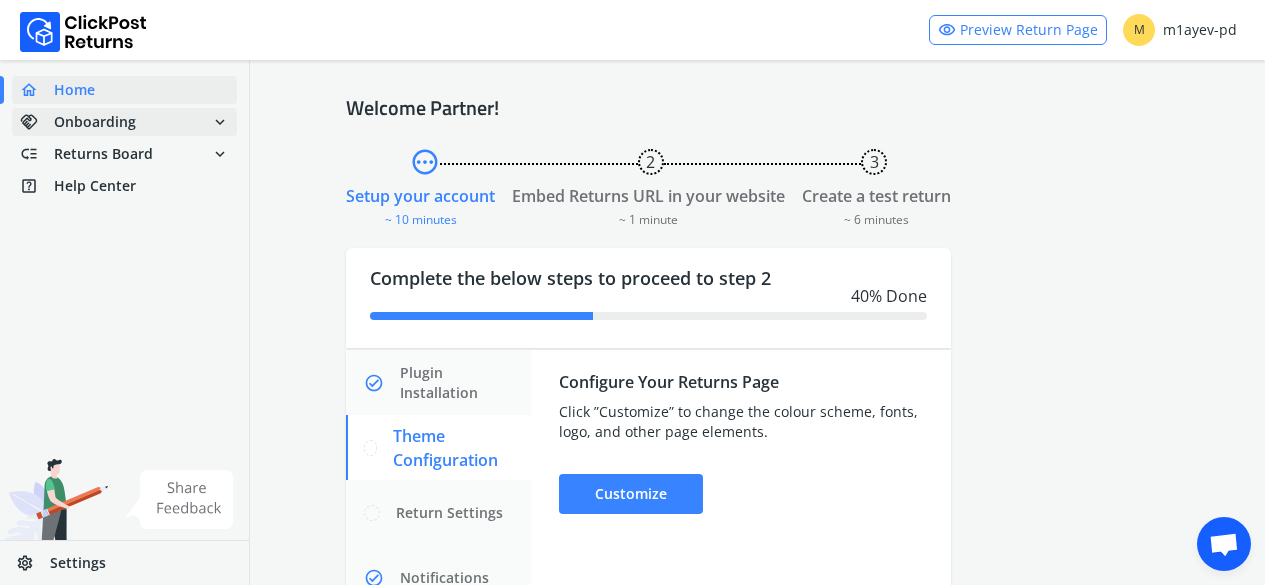 click on "Onboarding" at bounding box center [95, 122] 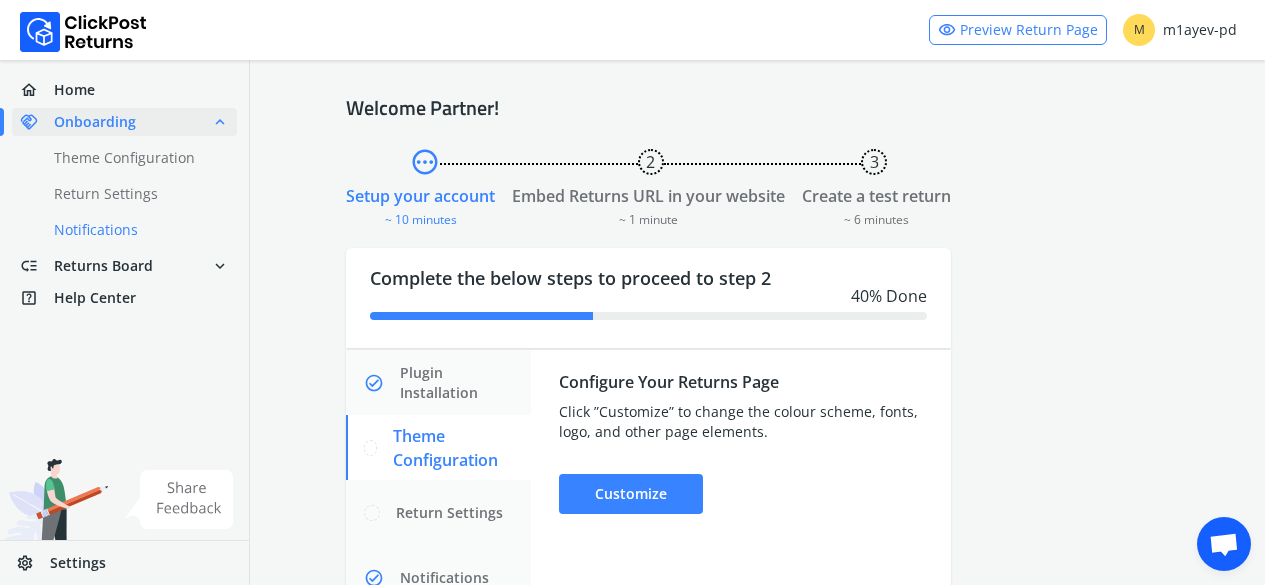 click on "done Notifications" at bounding box center [136, 230] 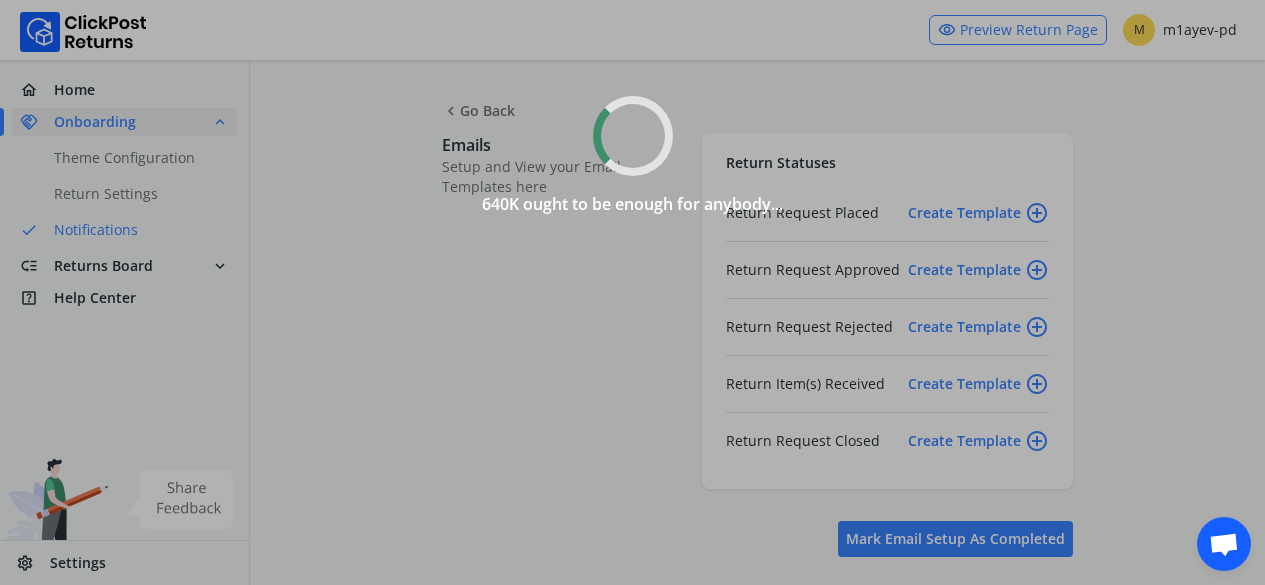 scroll, scrollTop: 141, scrollLeft: 0, axis: vertical 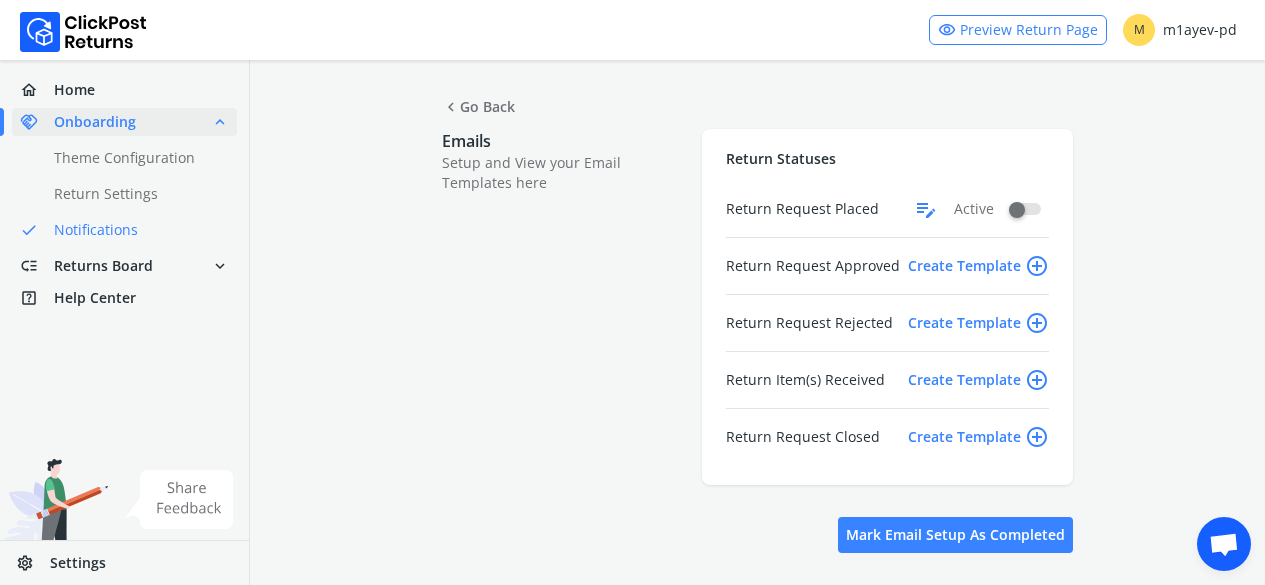 click on "edit_note" at bounding box center (926, 209) 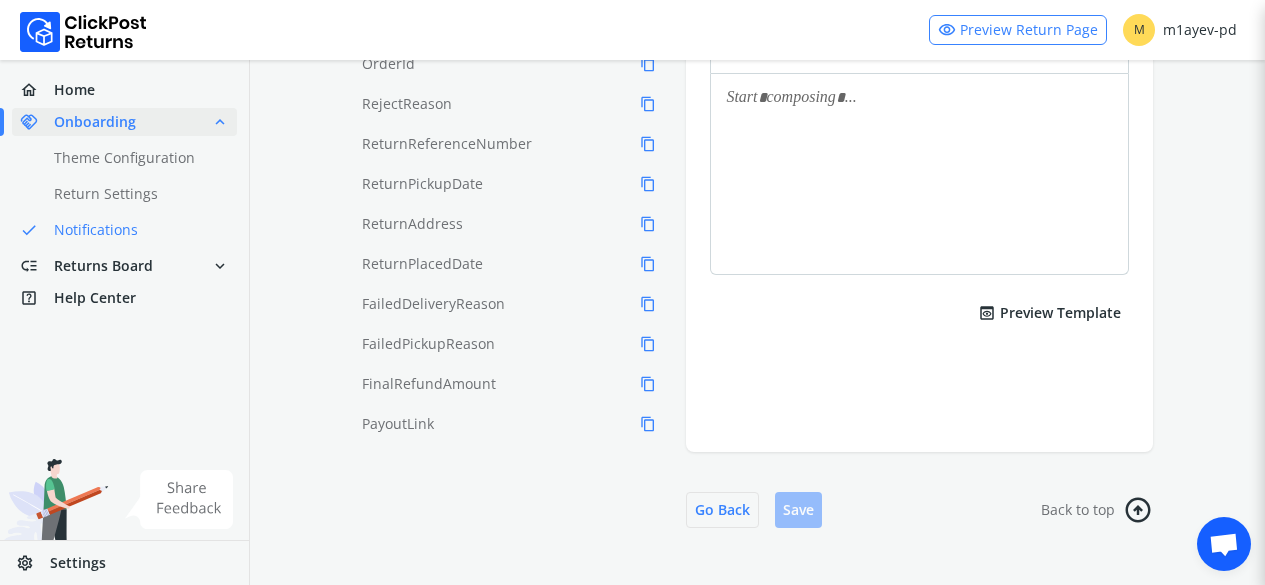 scroll, scrollTop: 629, scrollLeft: 0, axis: vertical 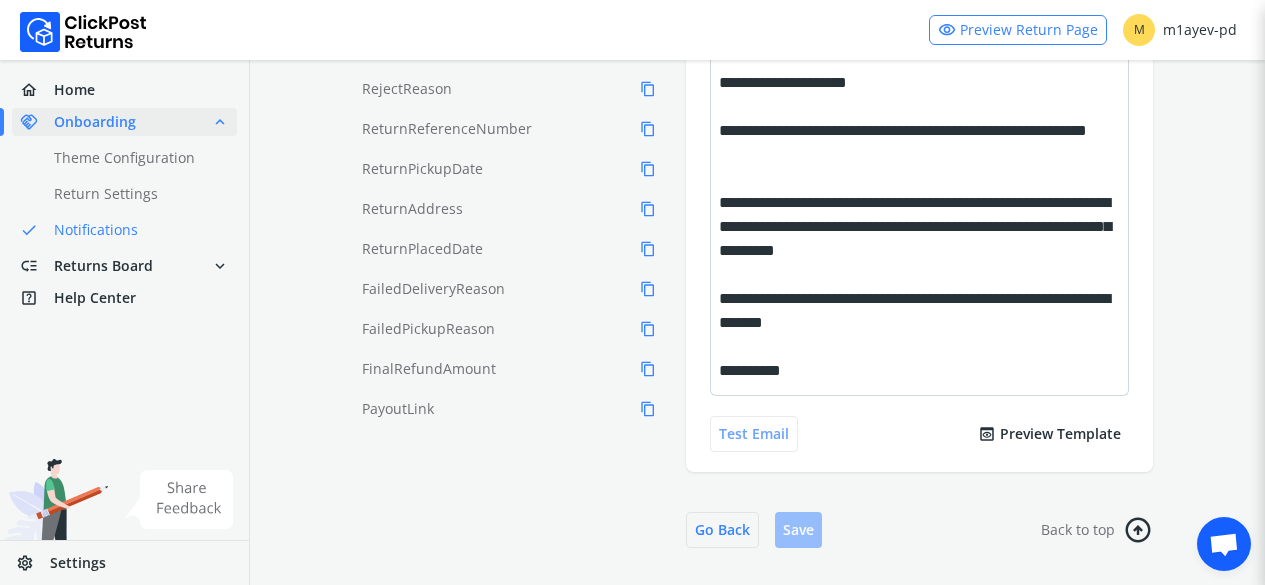 click on "Test Email" at bounding box center [754, 434] 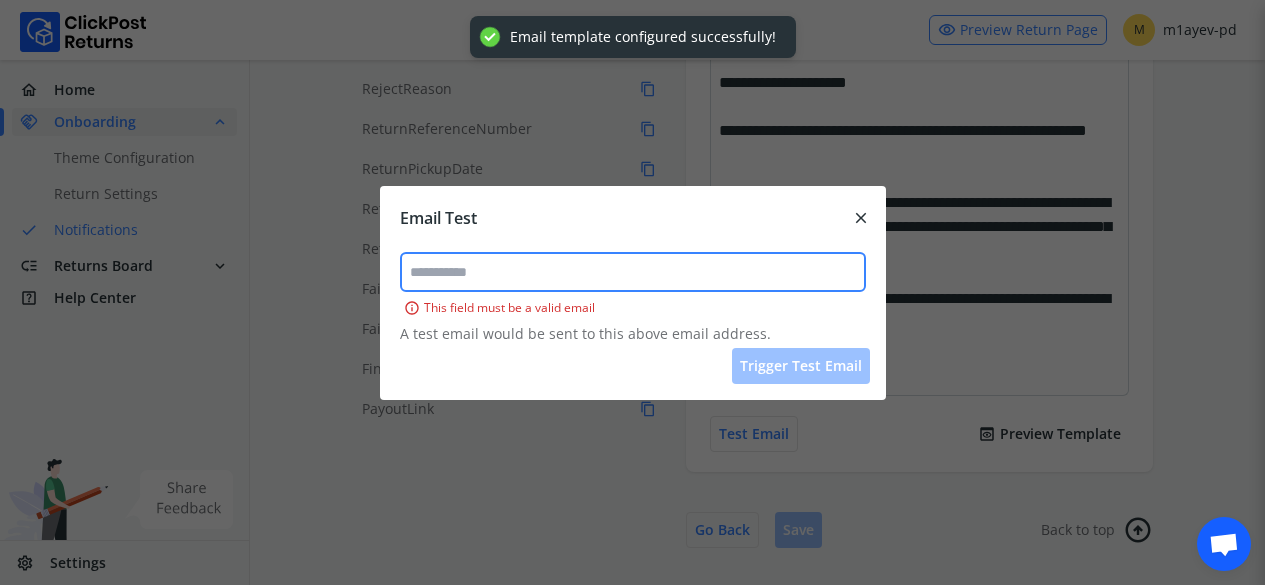 click at bounding box center [633, 272] 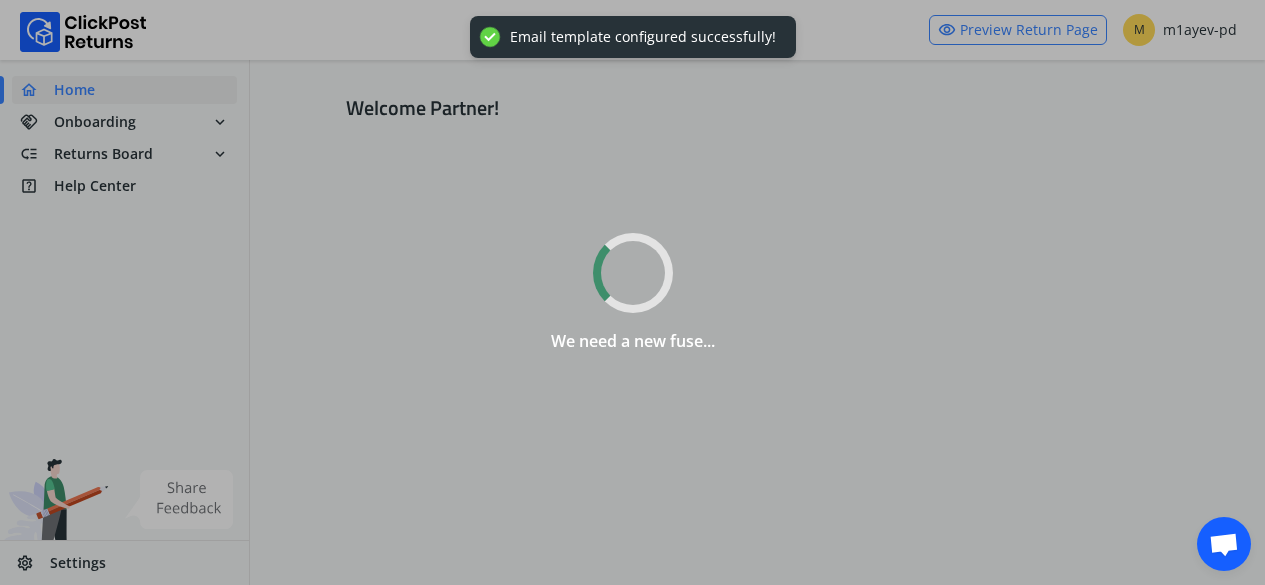 scroll, scrollTop: 0, scrollLeft: 0, axis: both 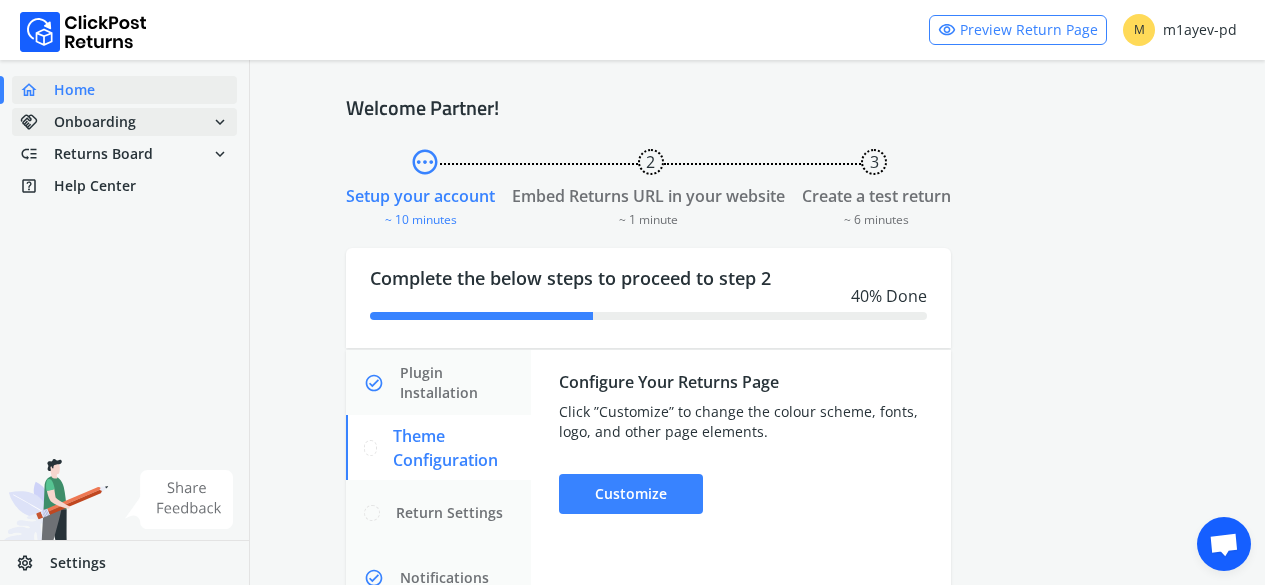 click on "Onboarding" at bounding box center (95, 122) 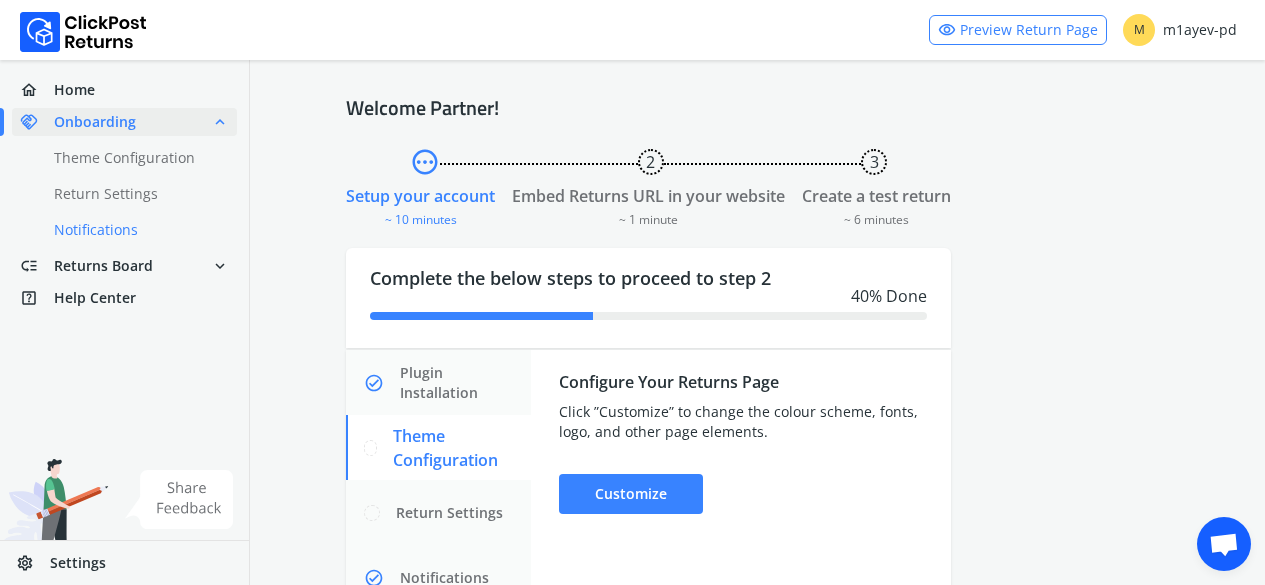 click on "done Notifications" at bounding box center (136, 230) 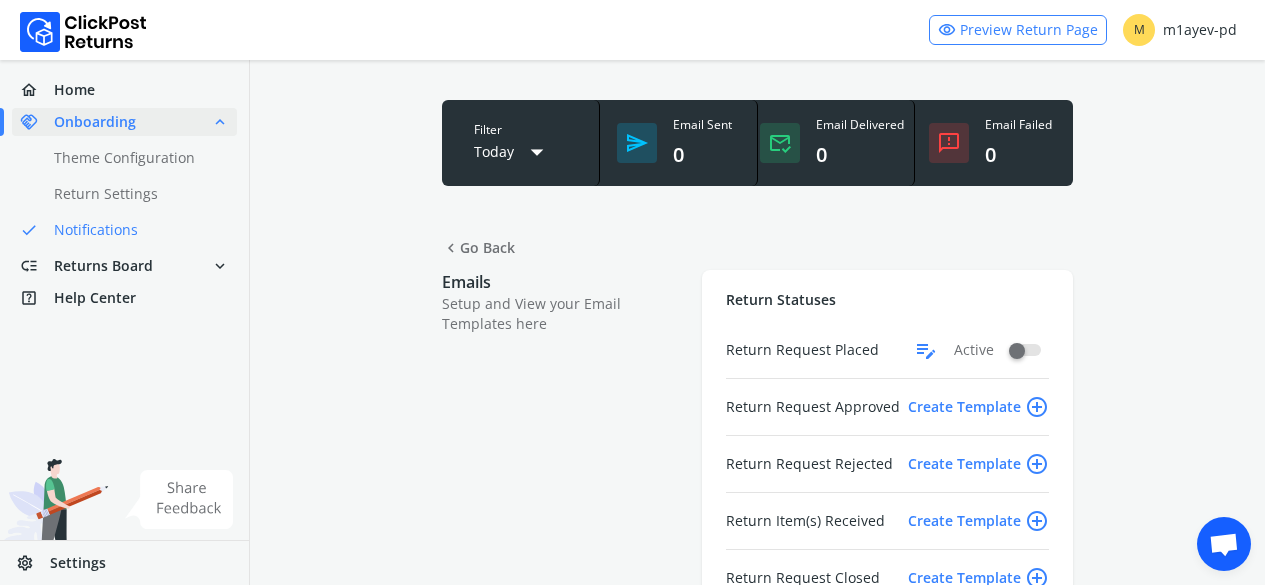 click on "edit_note" at bounding box center (926, 350) 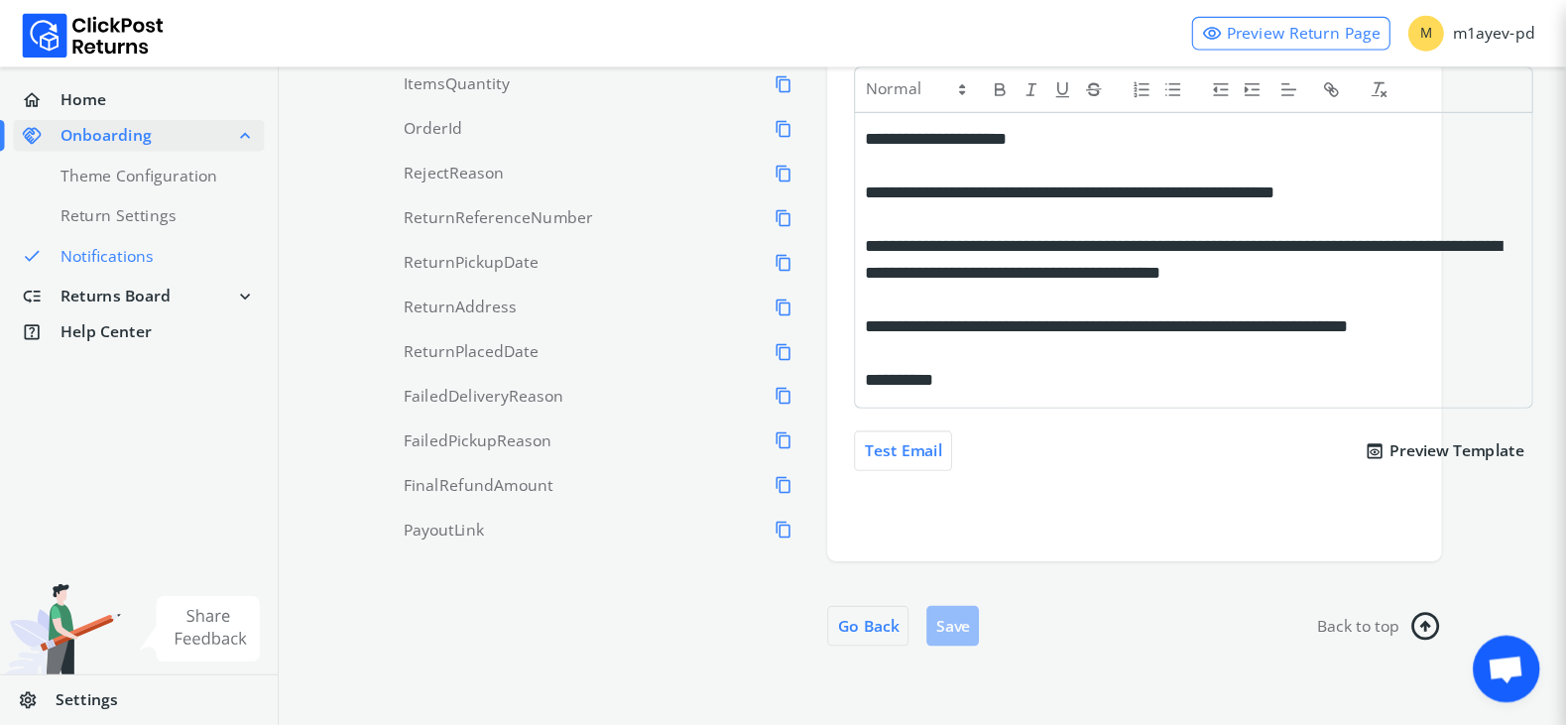 scroll, scrollTop: 458, scrollLeft: 0, axis: vertical 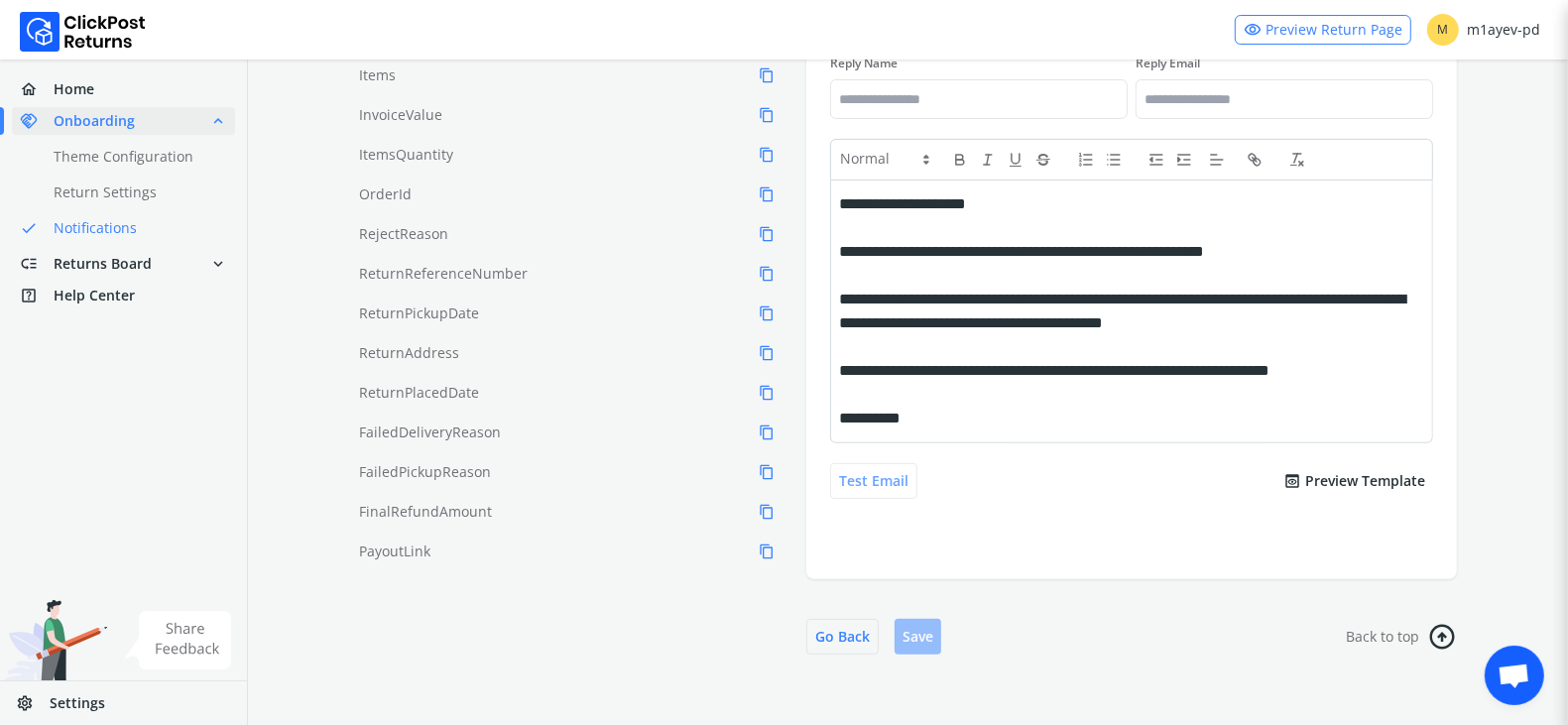 click on "Test Email" at bounding box center (874, 481) 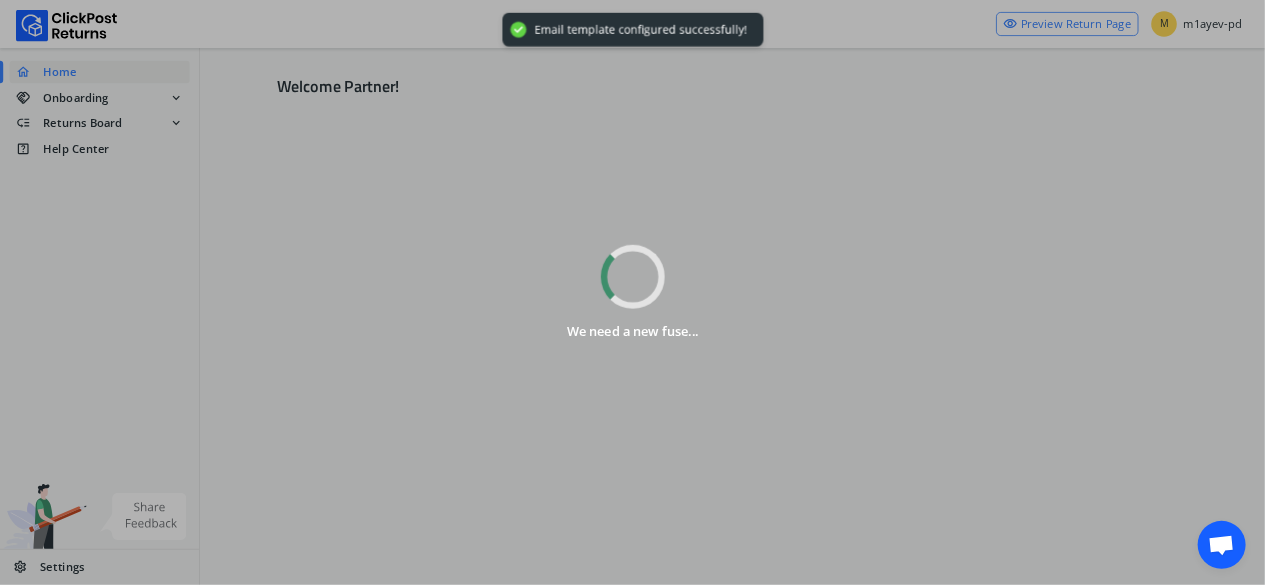 scroll, scrollTop: 0, scrollLeft: 0, axis: both 